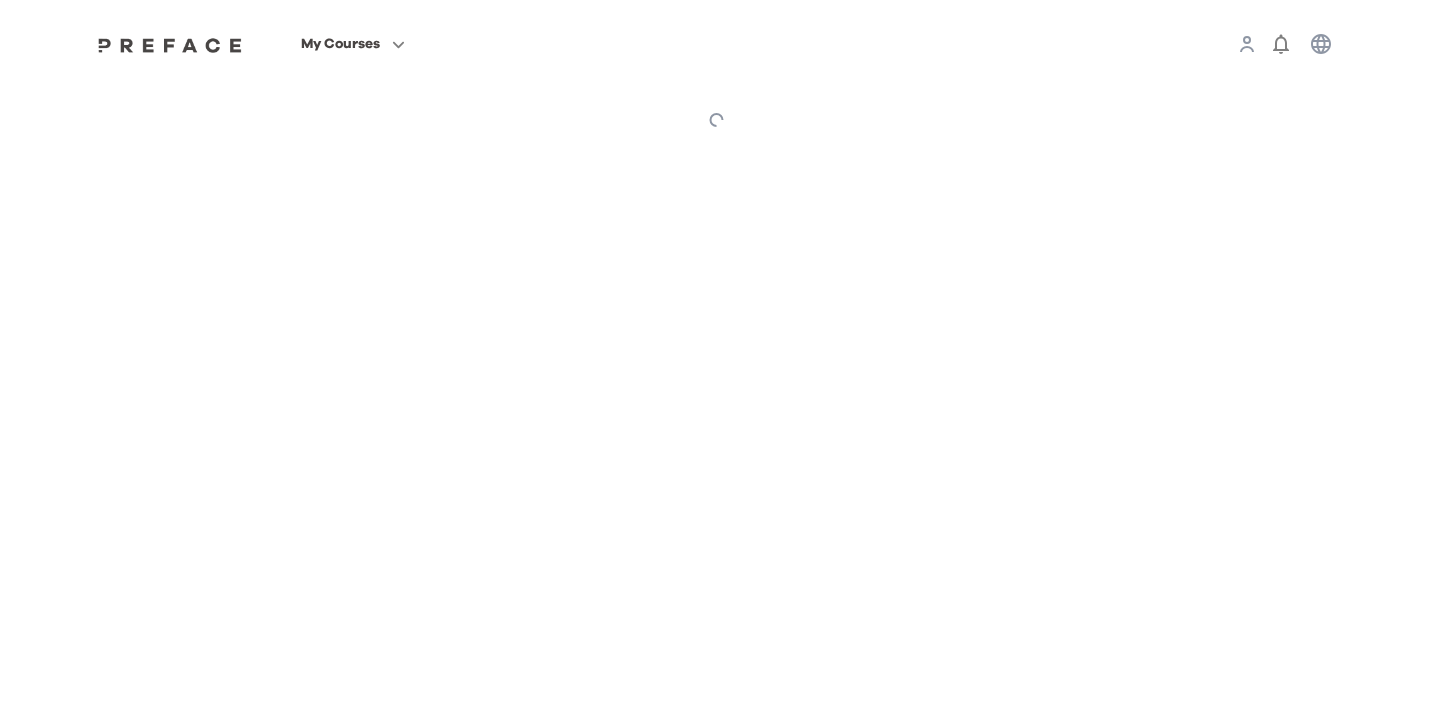 scroll, scrollTop: 0, scrollLeft: 0, axis: both 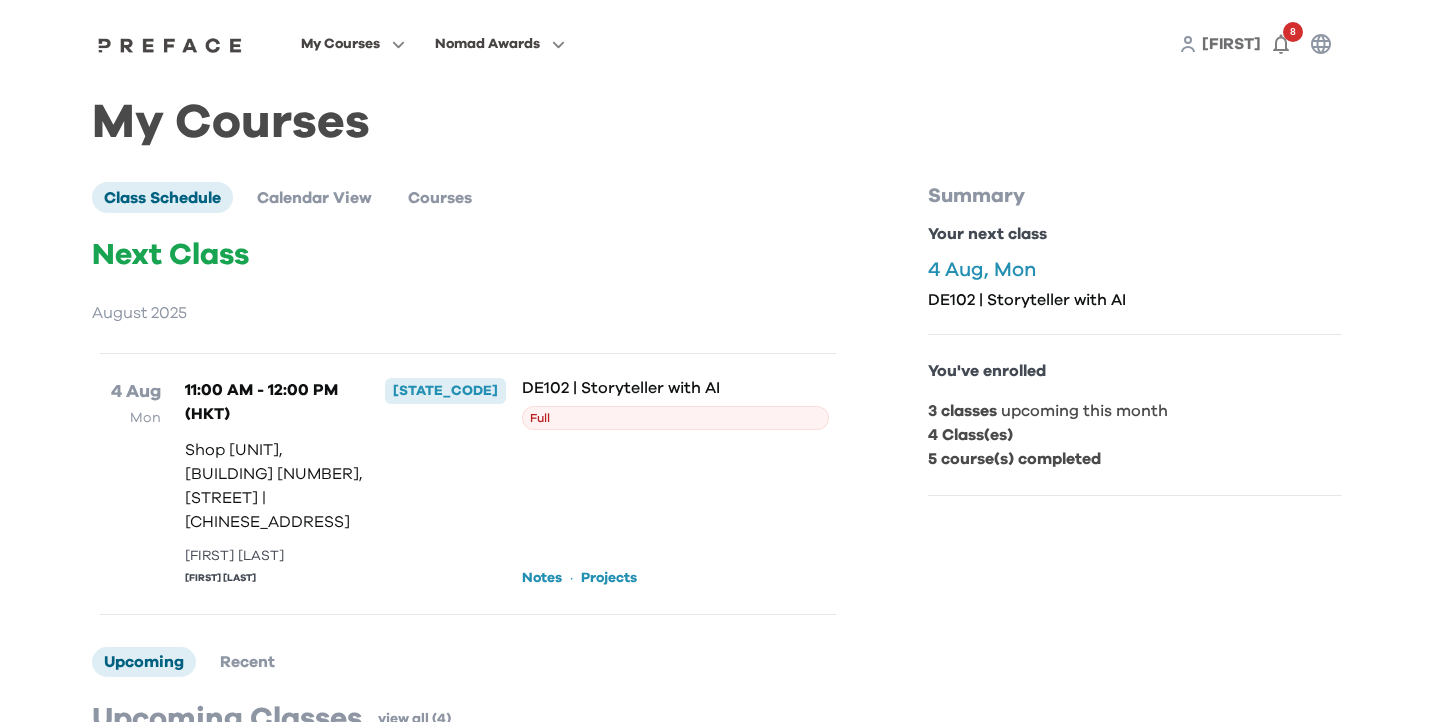 click on "[FIRST]" at bounding box center (1231, 44) 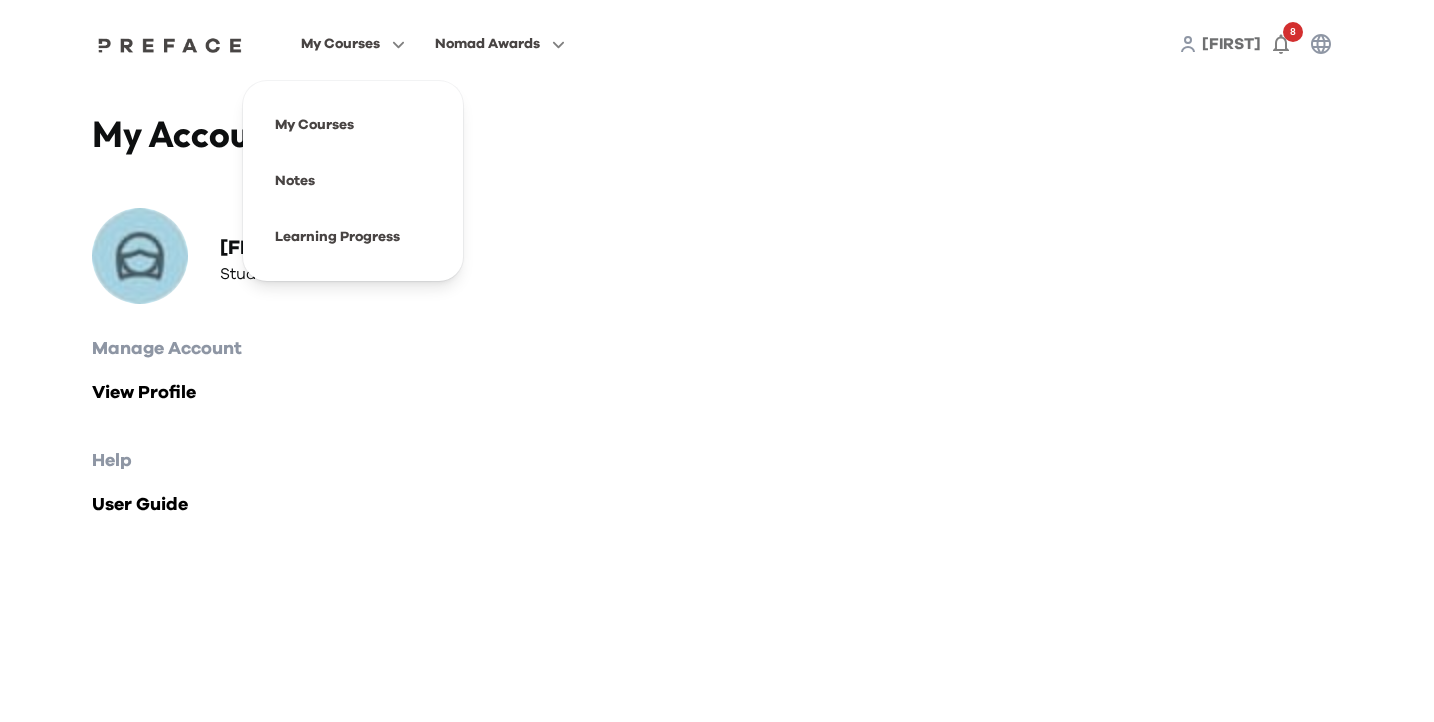 click on "My Courses" at bounding box center (340, 44) 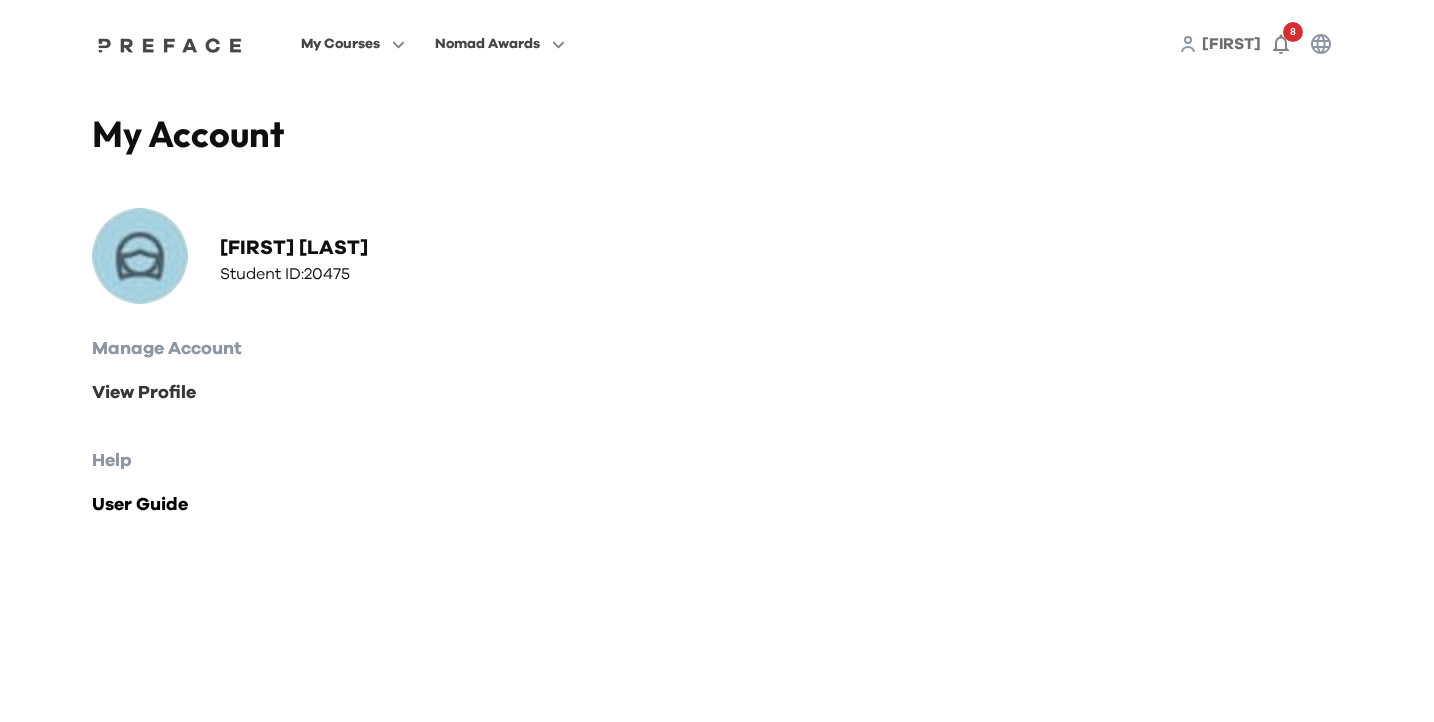 click on "View Profile" at bounding box center (717, 393) 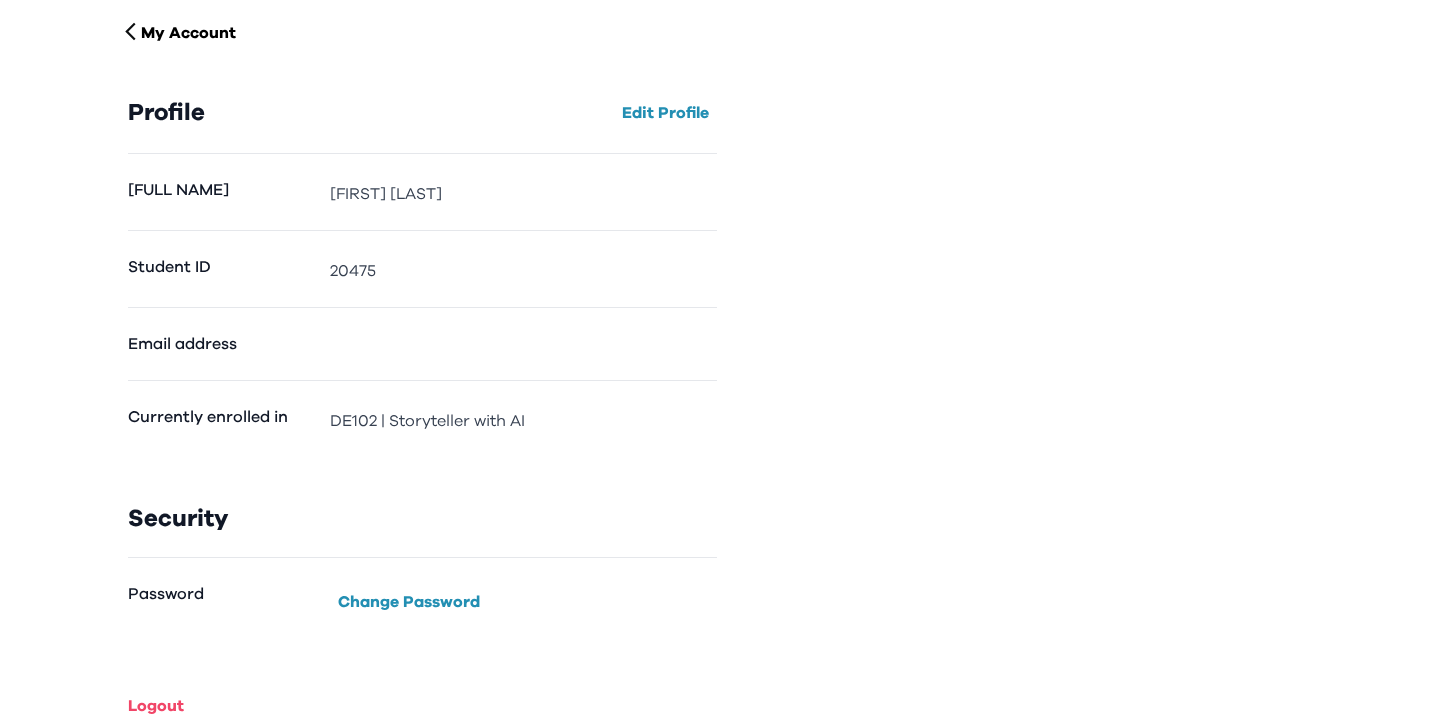 scroll, scrollTop: 119, scrollLeft: 0, axis: vertical 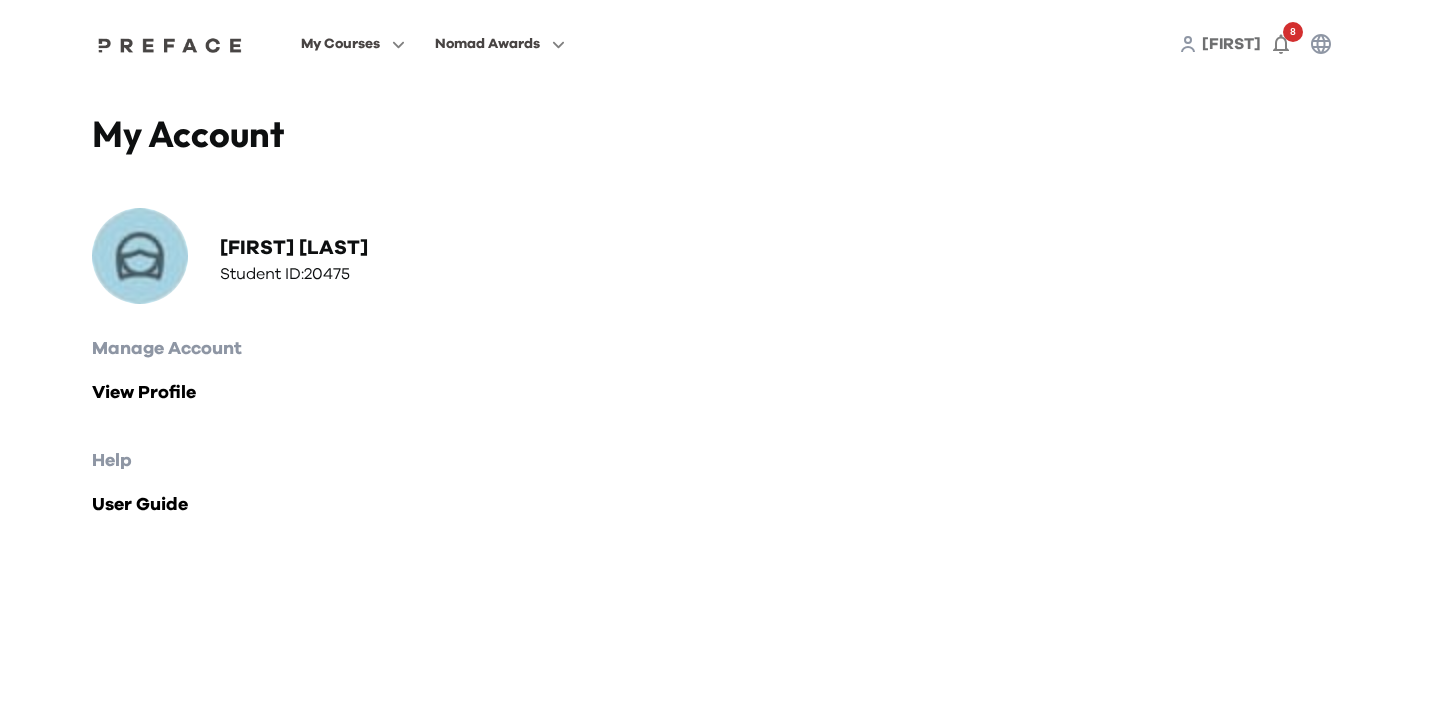 click on "Manage Account" at bounding box center (717, 349) 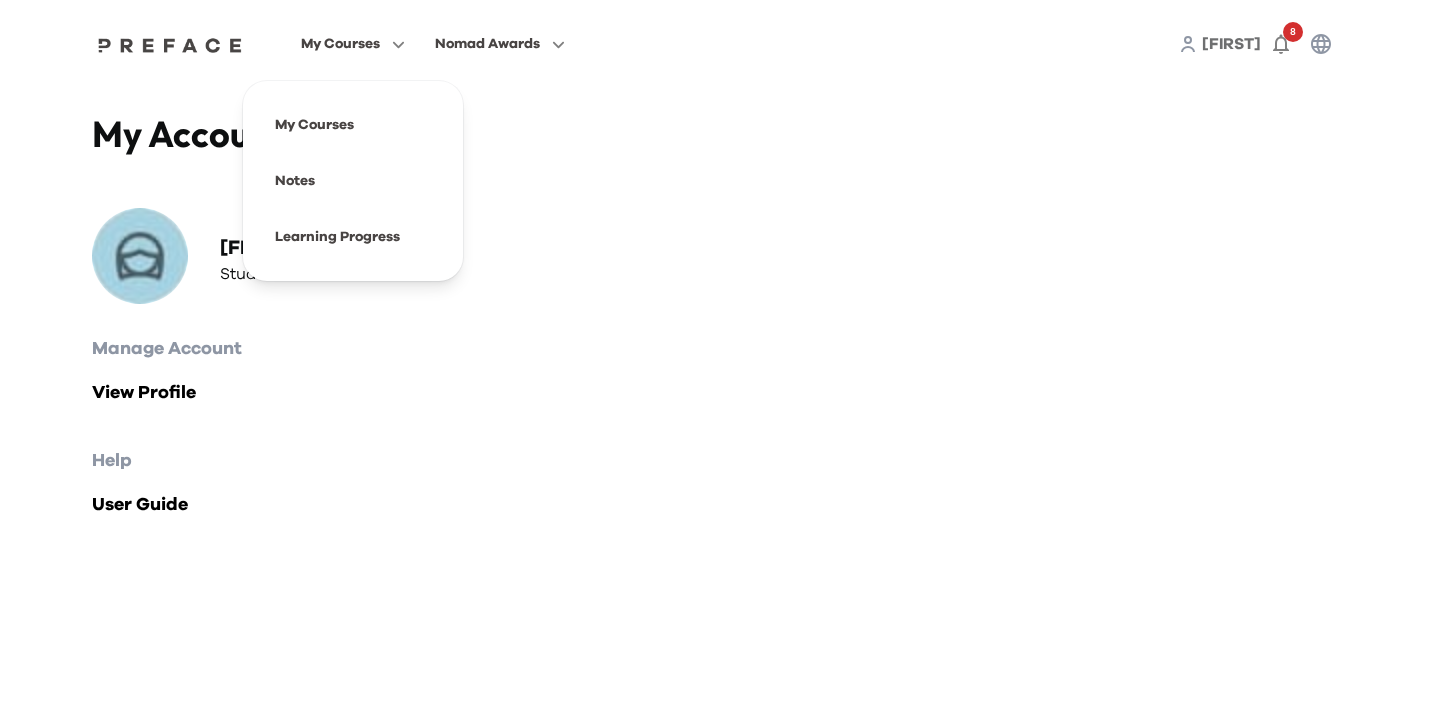 click on "My Courses" at bounding box center [340, 44] 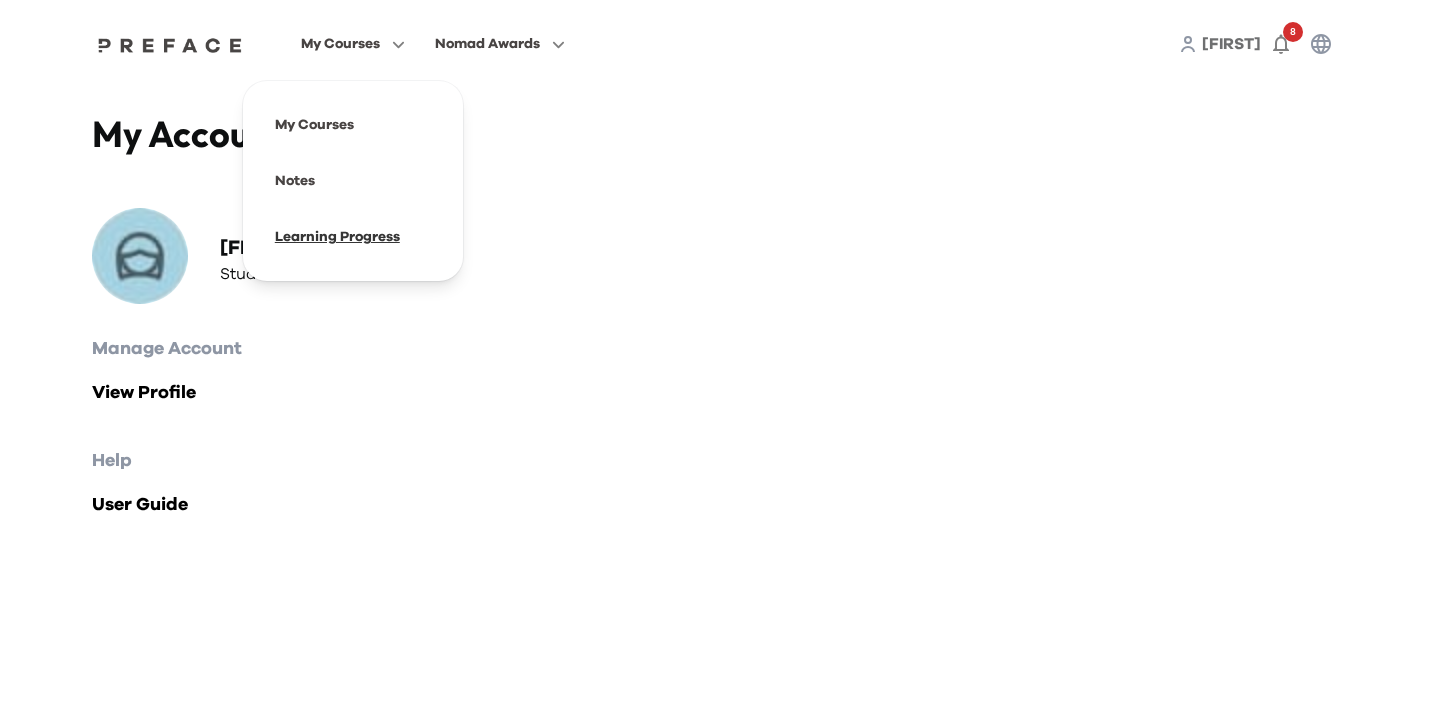 click at bounding box center (353, 237) 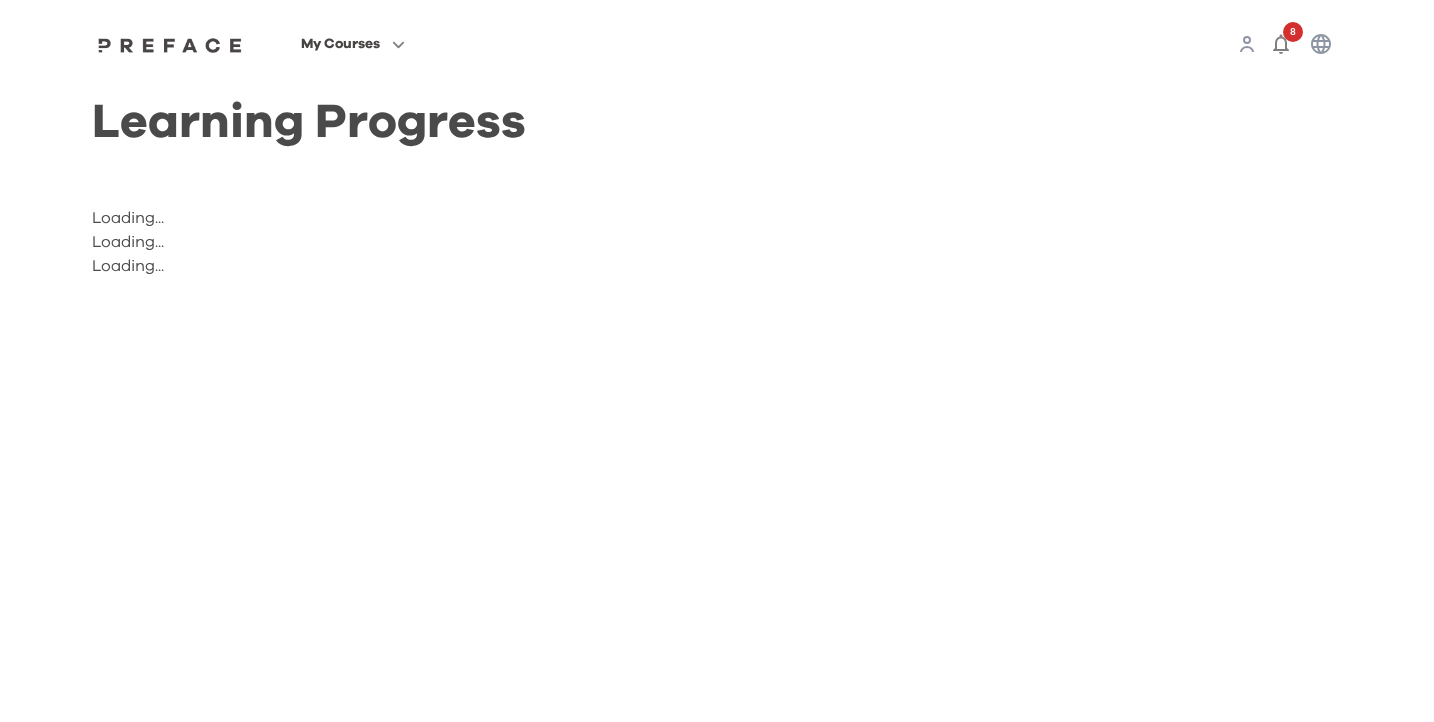 scroll, scrollTop: 0, scrollLeft: 0, axis: both 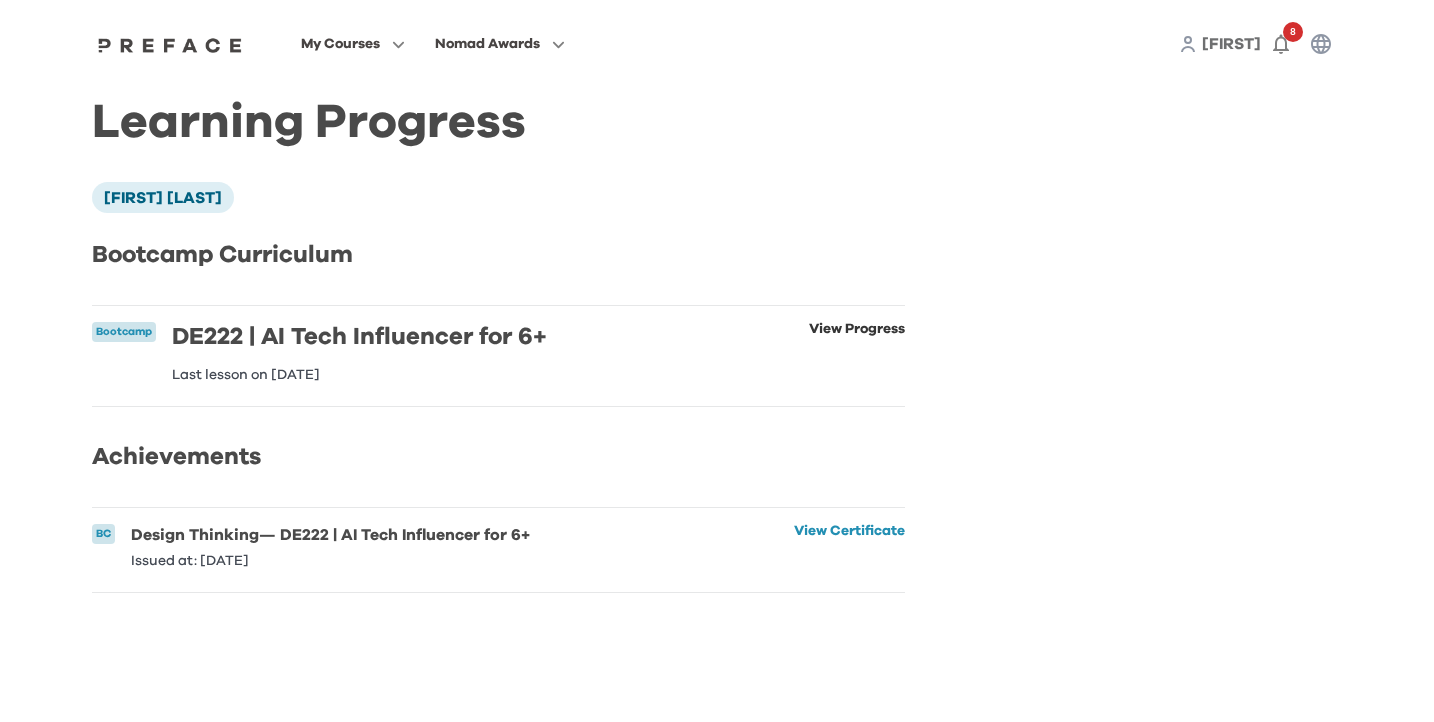 click on "View Progress" at bounding box center [857, 352] 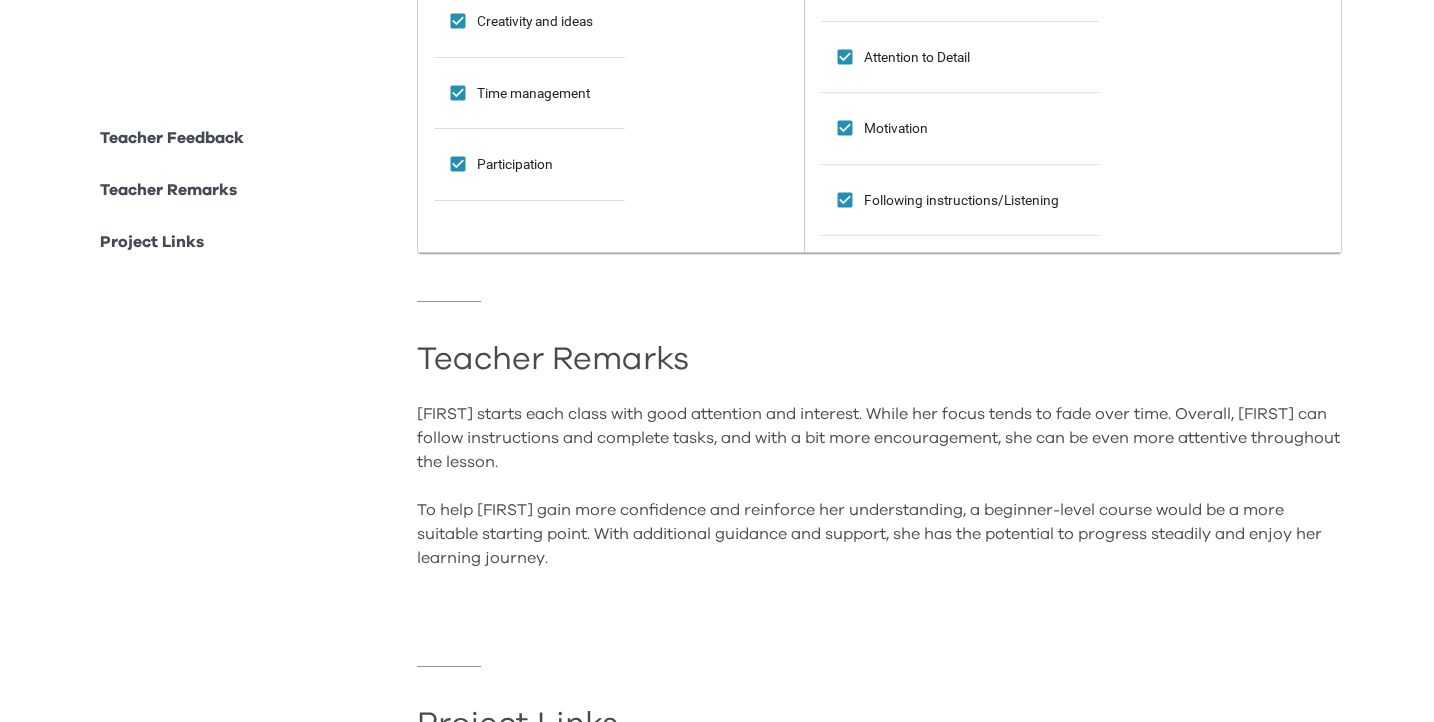 scroll, scrollTop: 1823, scrollLeft: 0, axis: vertical 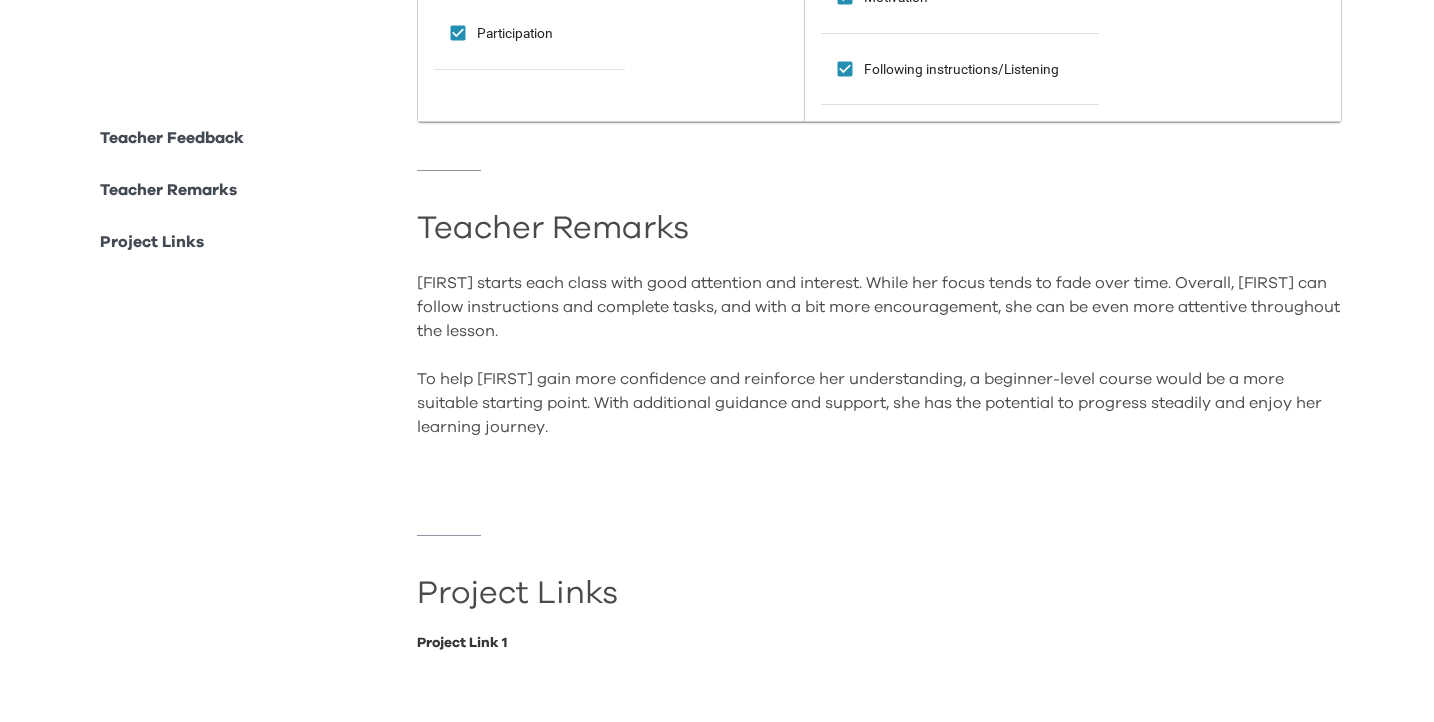 click on "Project Link 1" at bounding box center (880, 643) 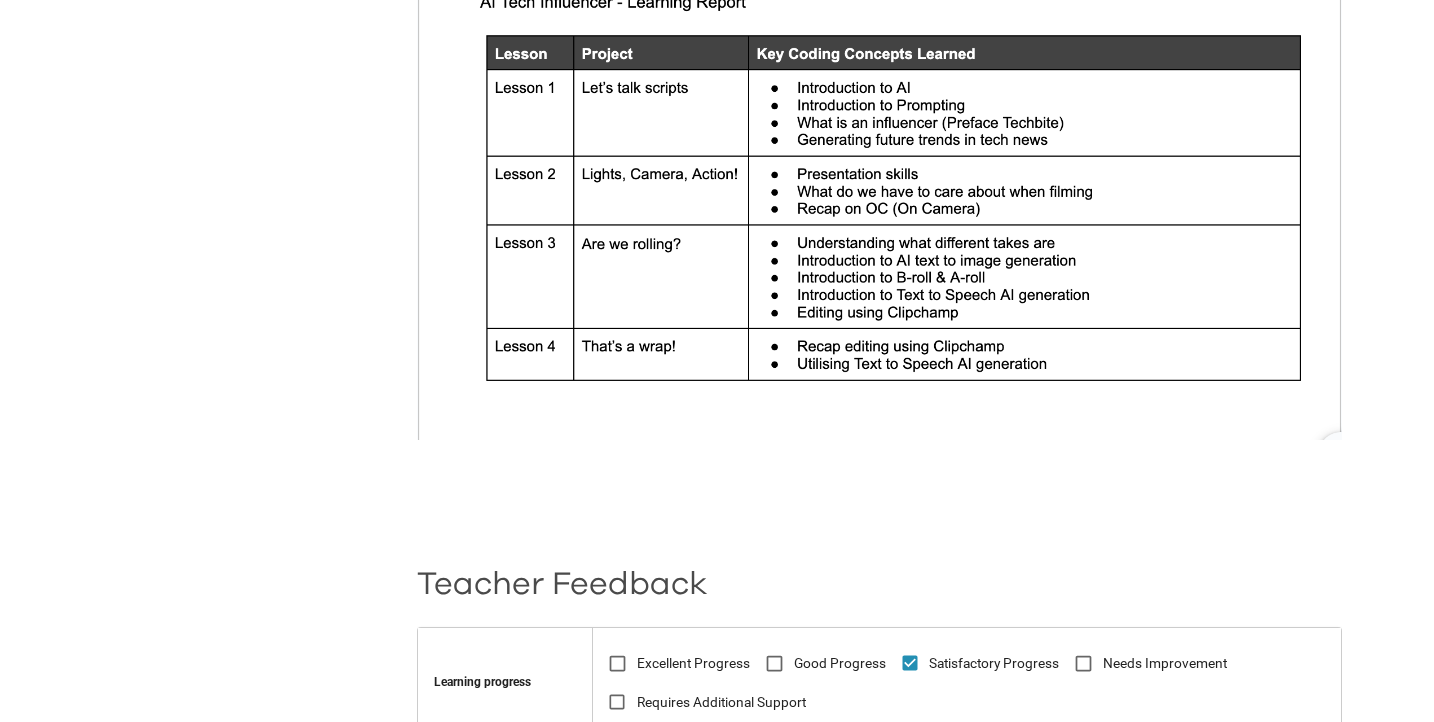 scroll, scrollTop: 0, scrollLeft: 0, axis: both 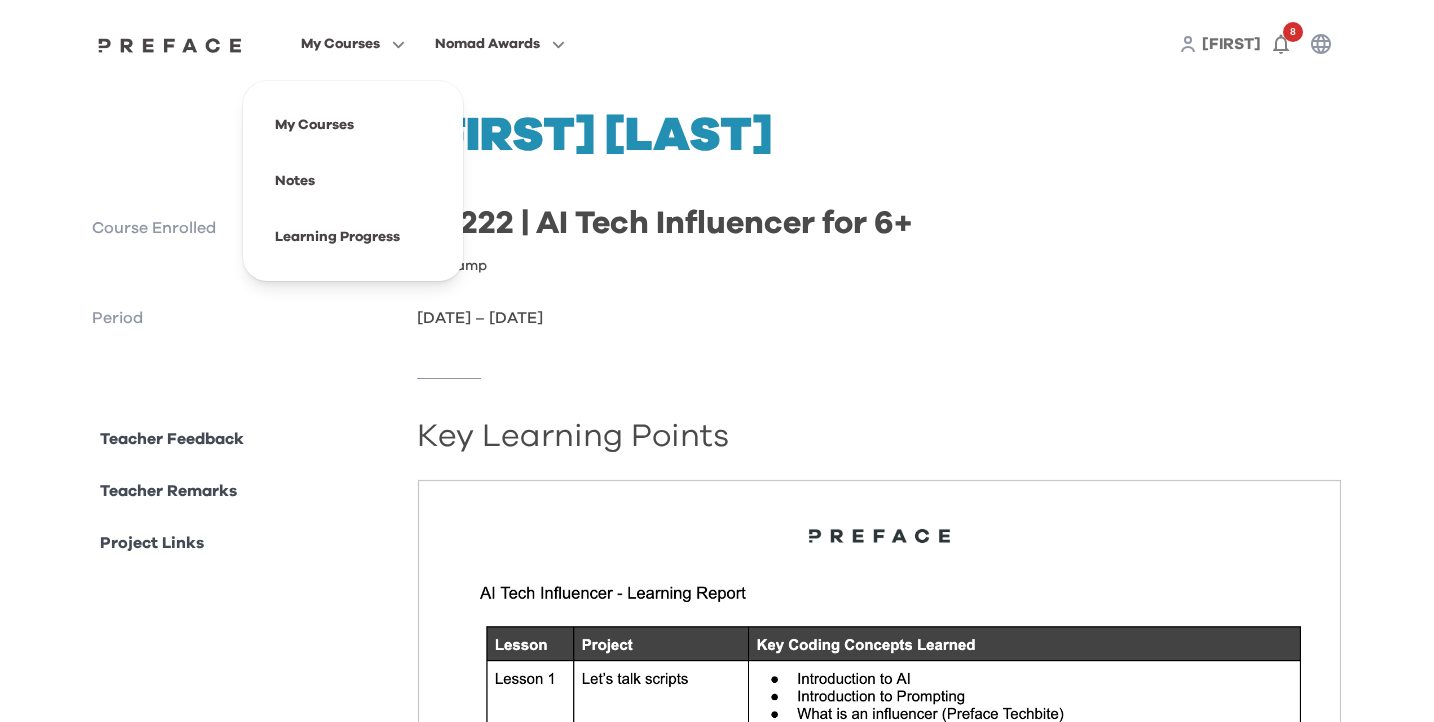 click on "My Courses" at bounding box center [340, 44] 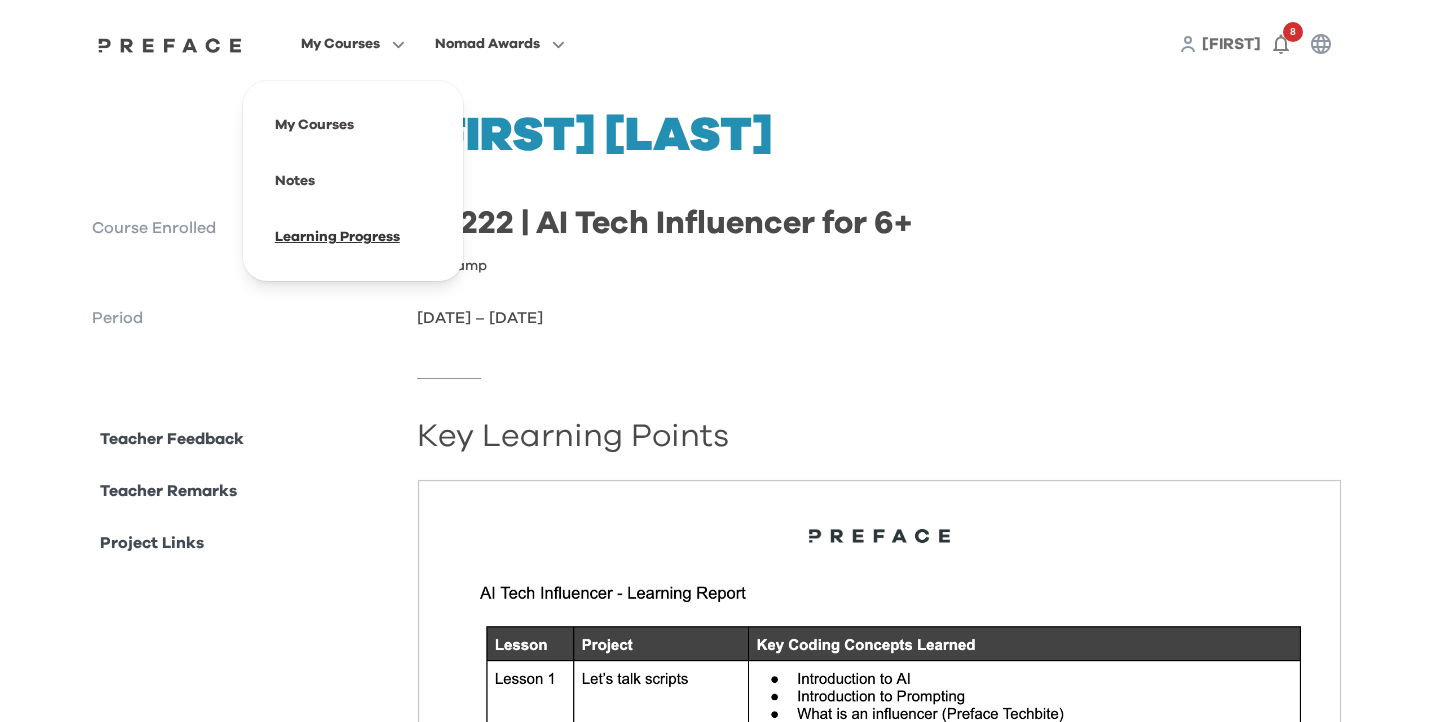 click at bounding box center (353, 237) 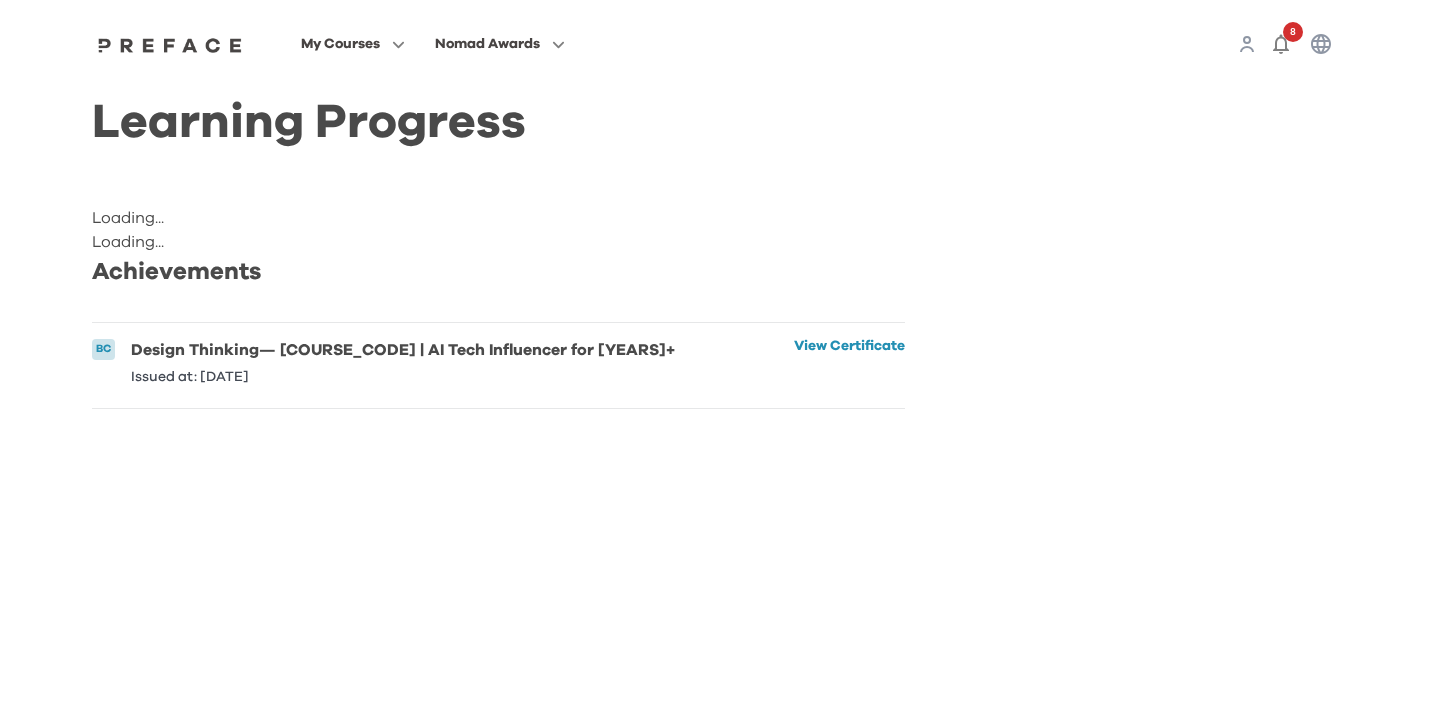 scroll, scrollTop: 0, scrollLeft: 0, axis: both 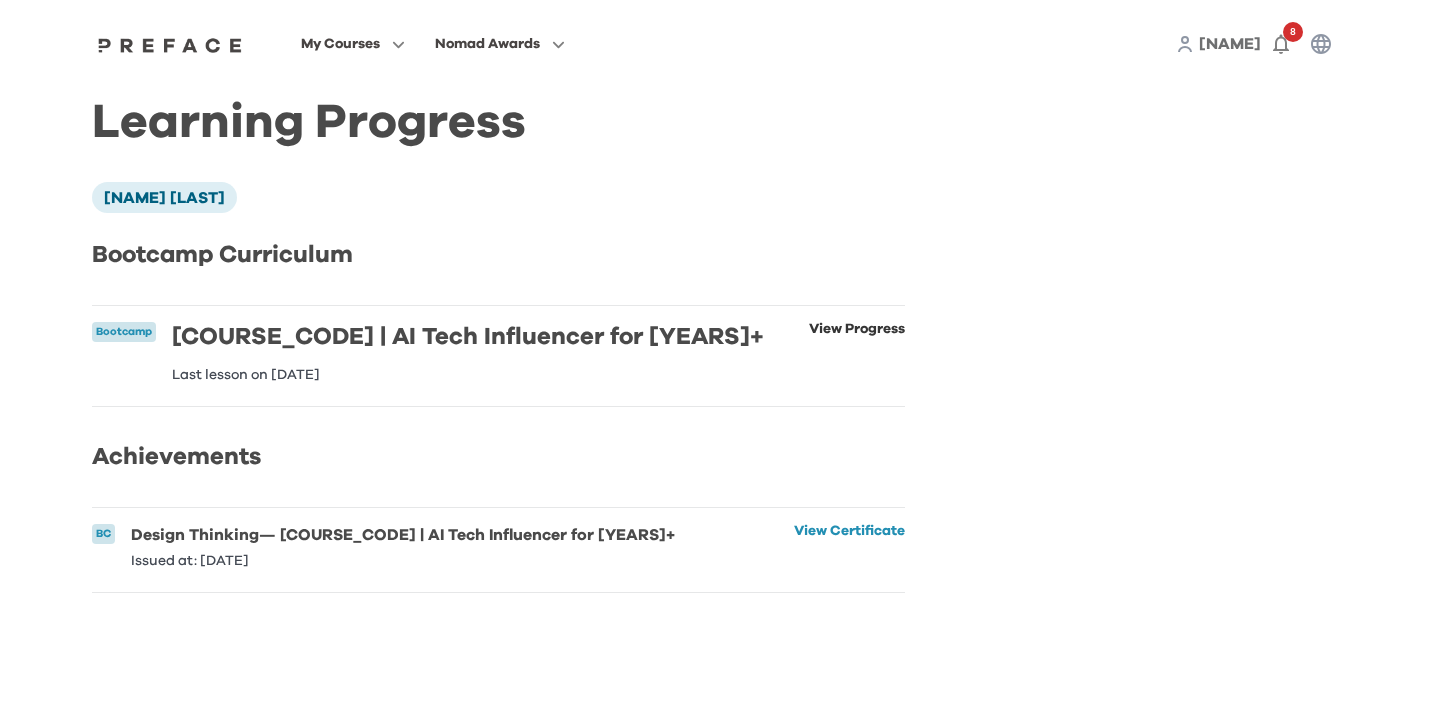 click on "View Progress" at bounding box center [857, 352] 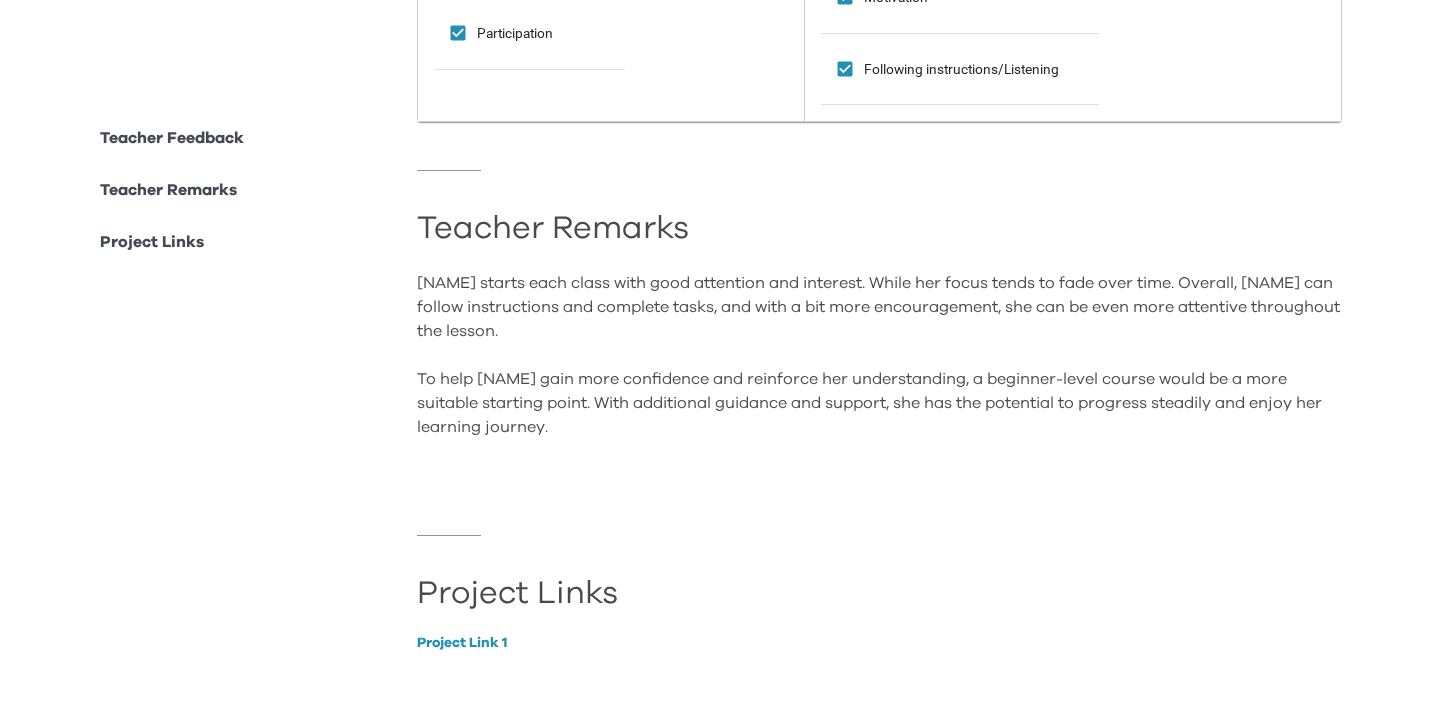 scroll, scrollTop: 1118, scrollLeft: 0, axis: vertical 